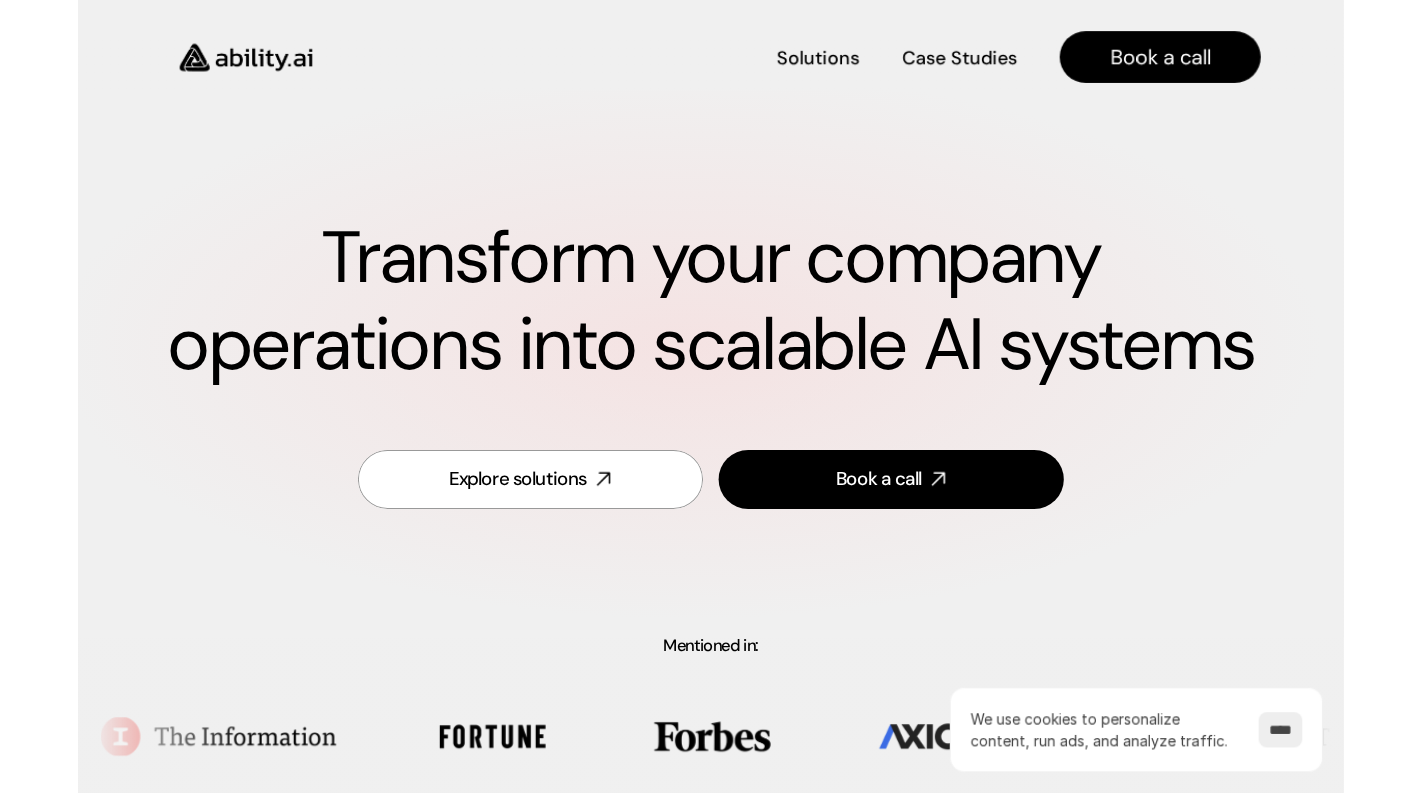 scroll, scrollTop: 0, scrollLeft: 0, axis: both 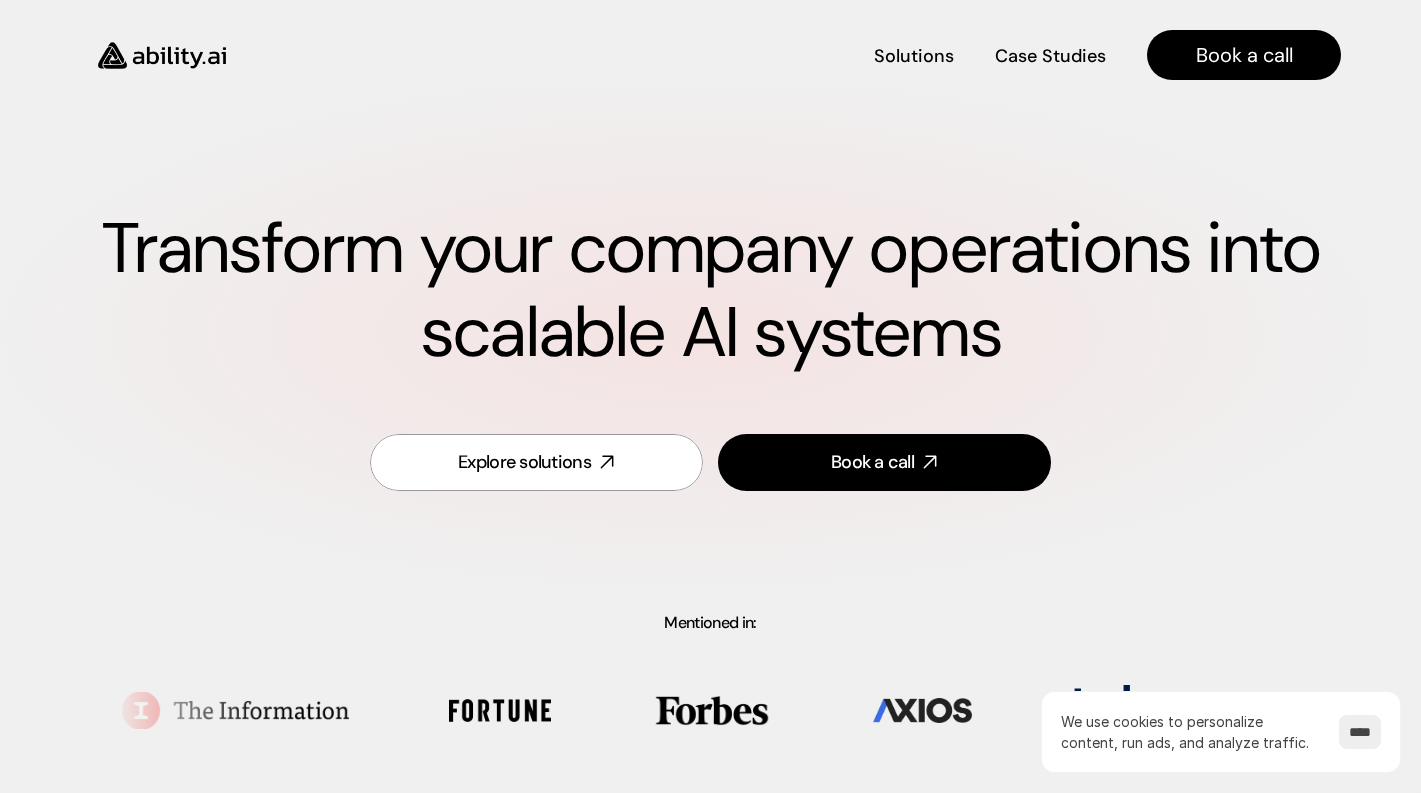 drag, startPoint x: 196, startPoint y: 70, endPoint x: 161, endPoint y: 75, distance: 35.35534 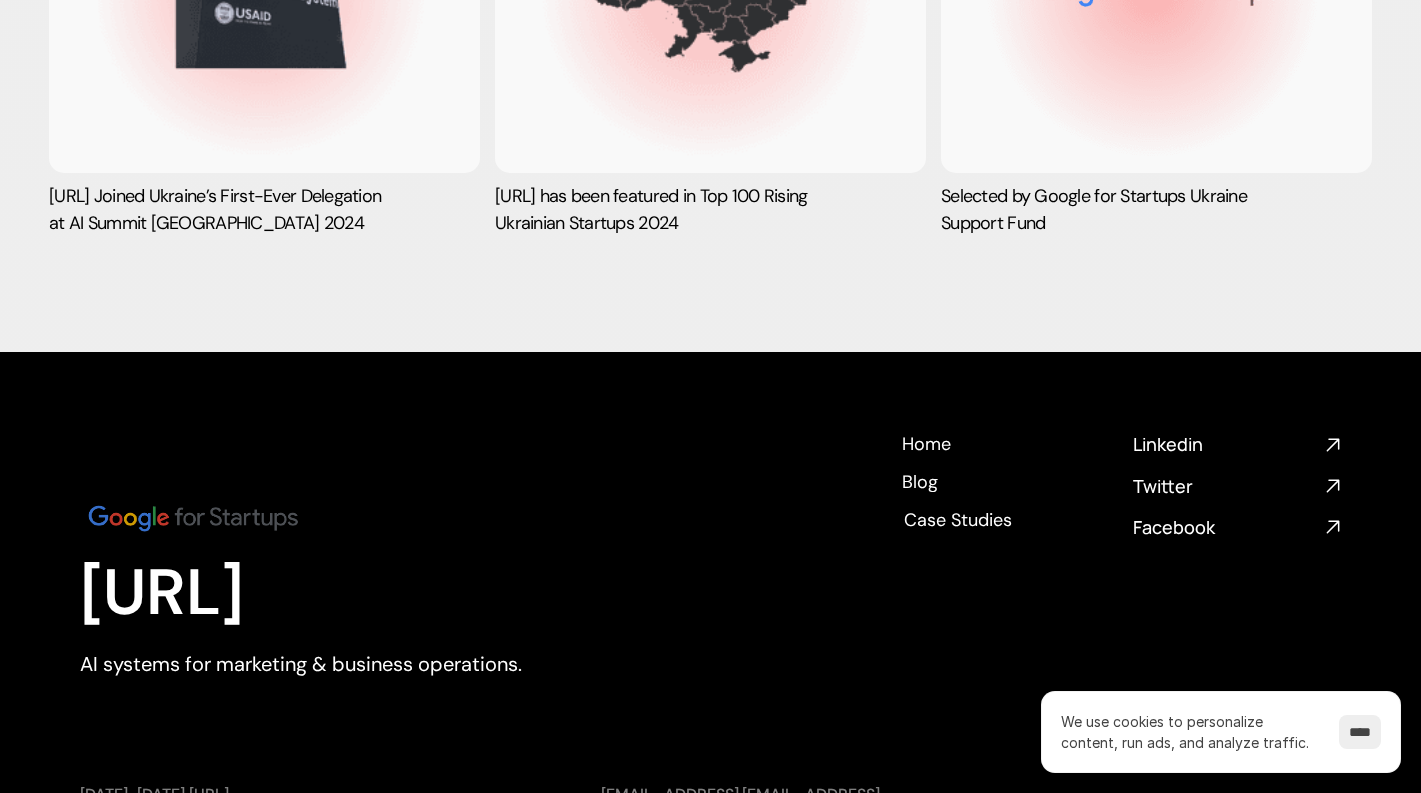scroll, scrollTop: 8146, scrollLeft: 0, axis: vertical 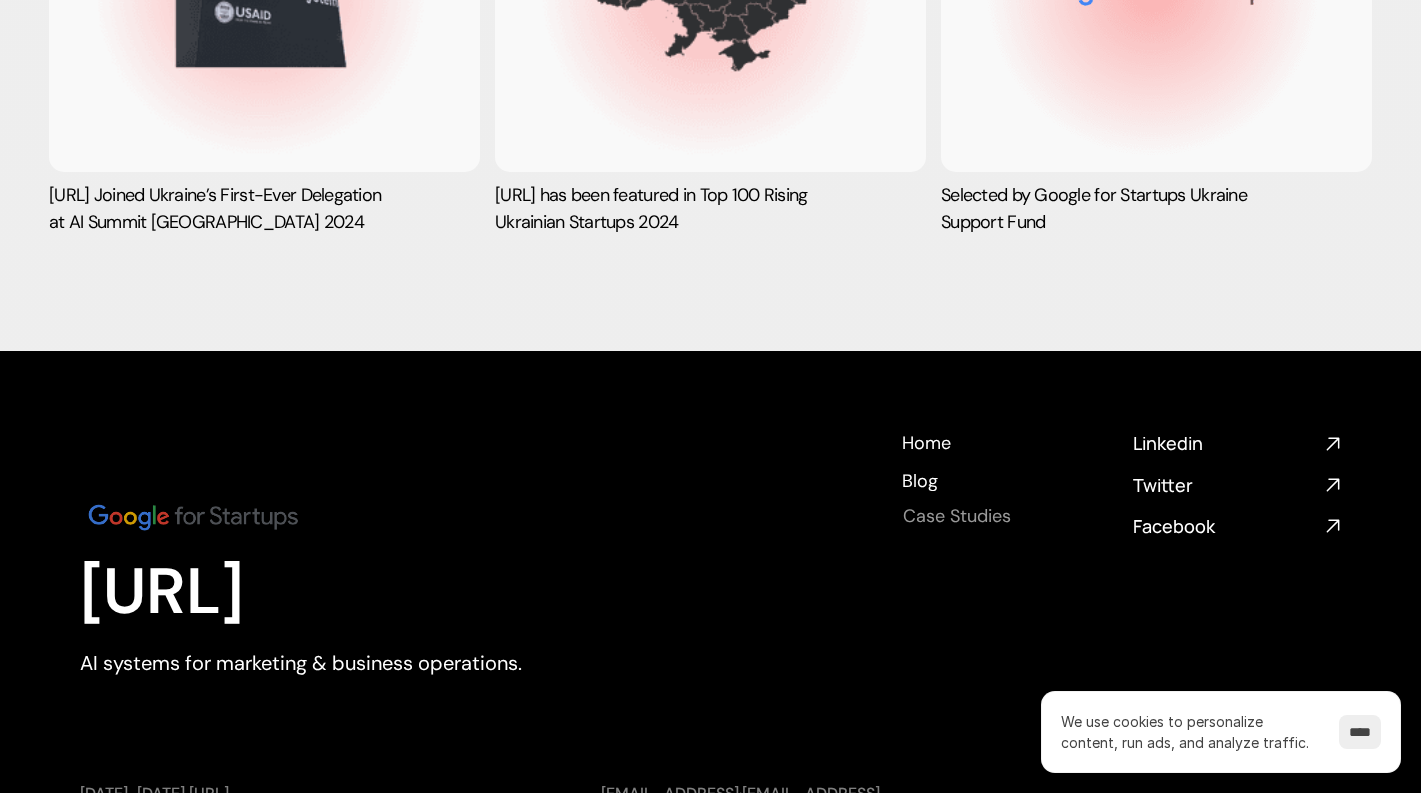 click on "Case Studies" at bounding box center (957, 516) 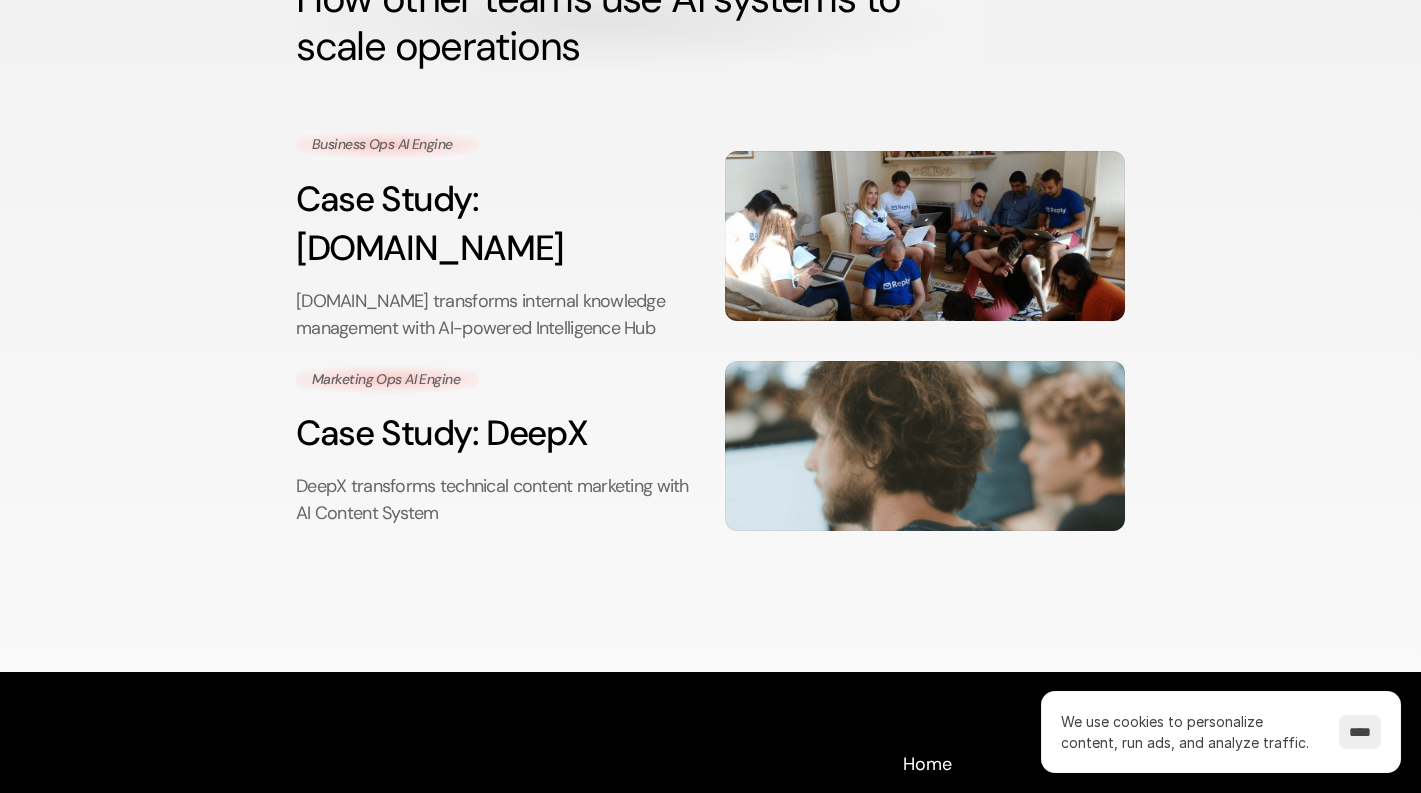 scroll, scrollTop: 0, scrollLeft: 0, axis: both 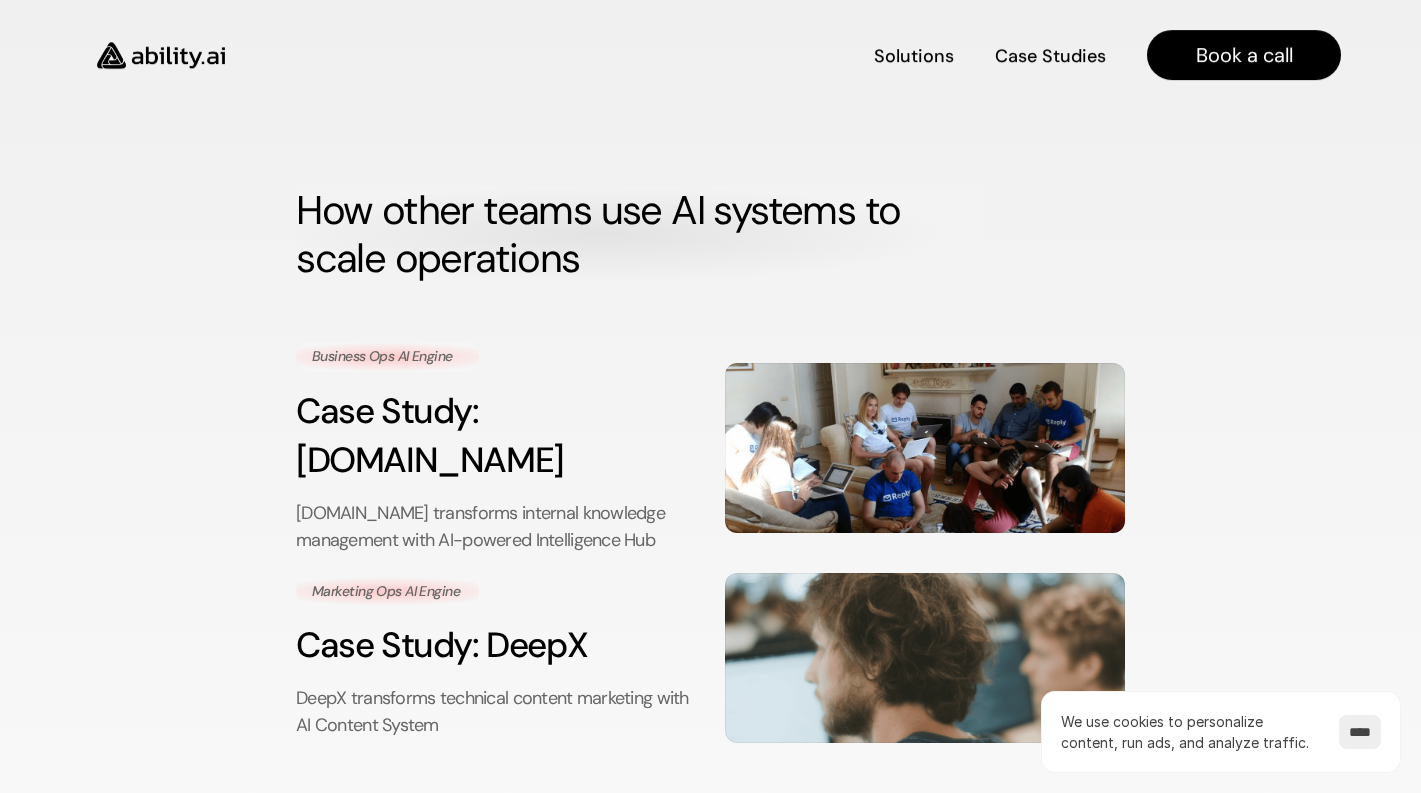 click at bounding box center [161, 55] 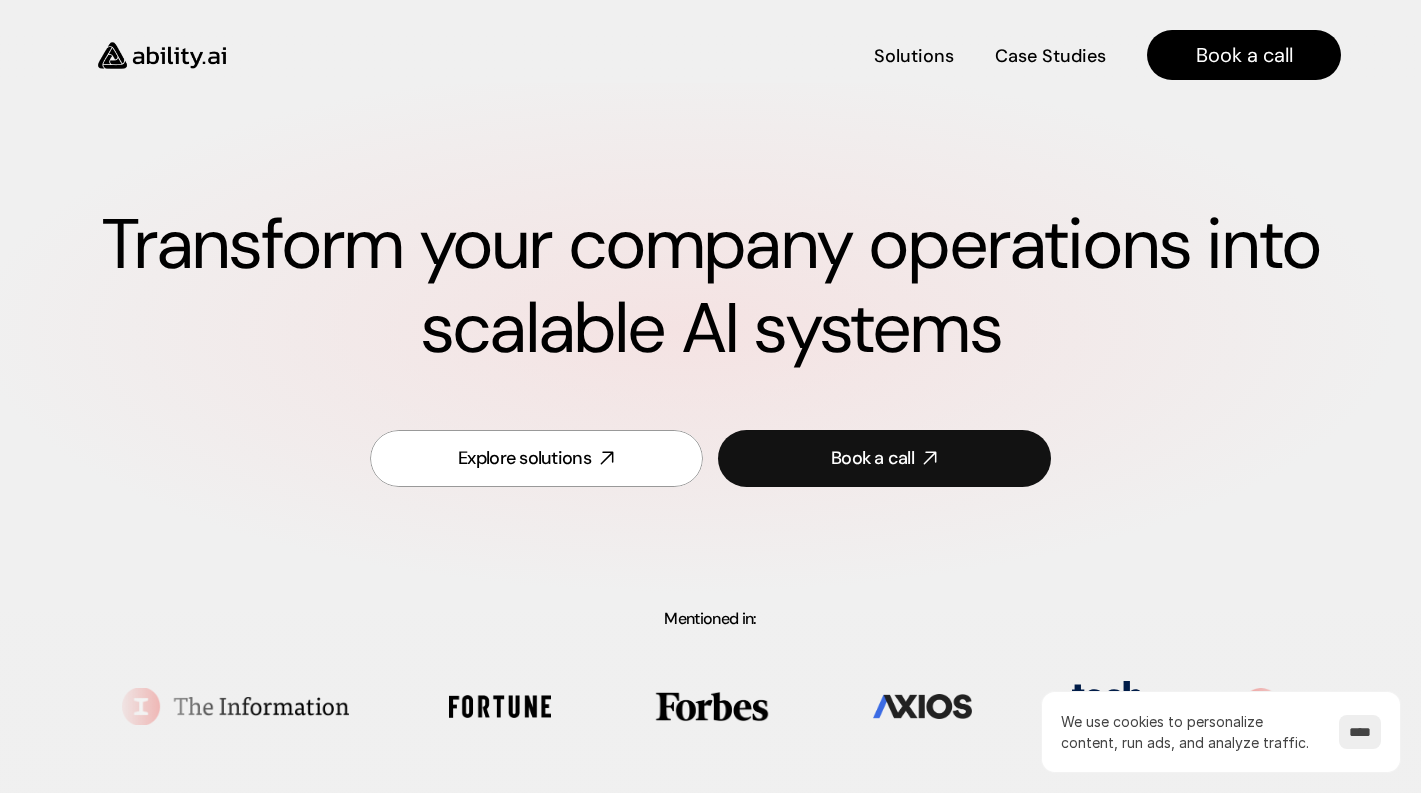 scroll, scrollTop: 1, scrollLeft: 0, axis: vertical 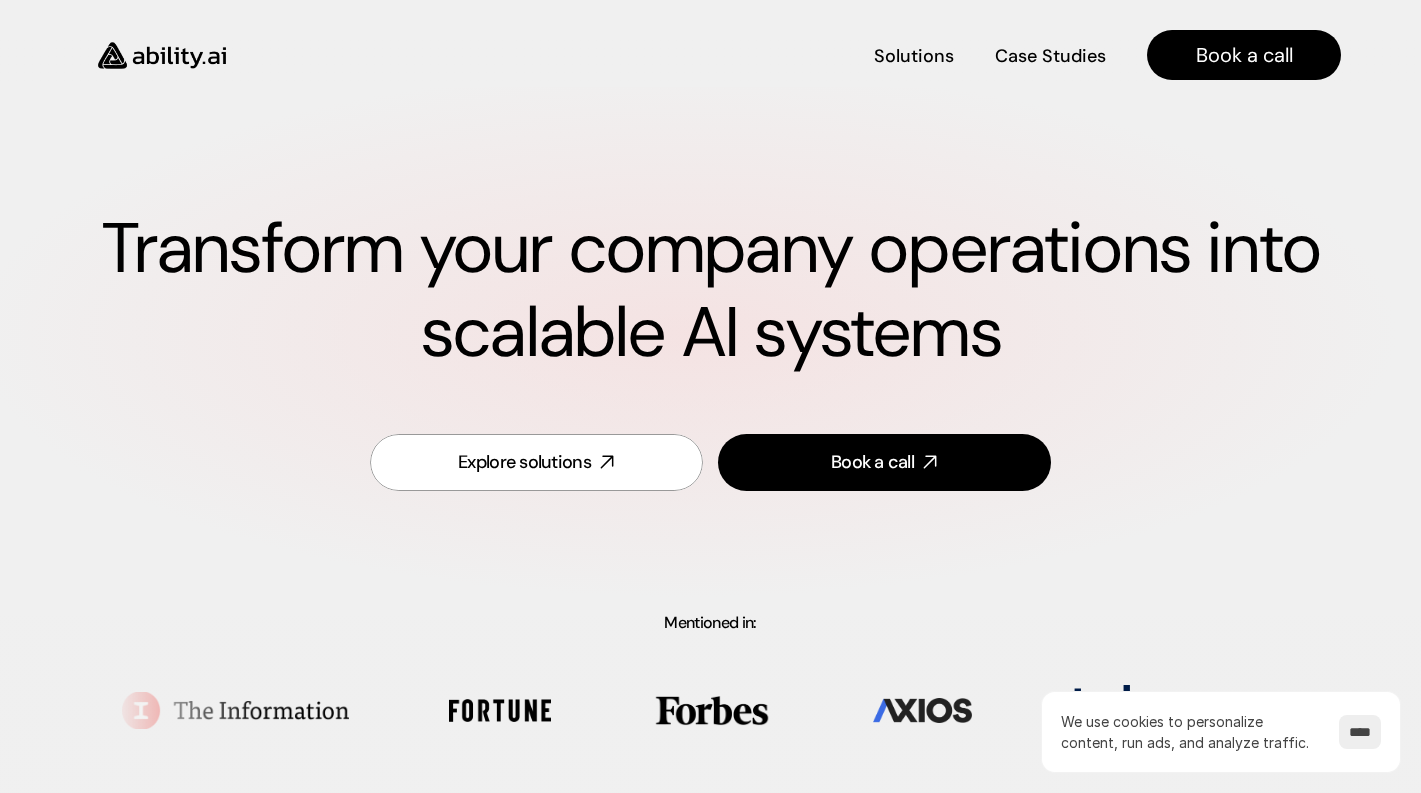 drag, startPoint x: 1004, startPoint y: 322, endPoint x: 13, endPoint y: 222, distance: 996.03265 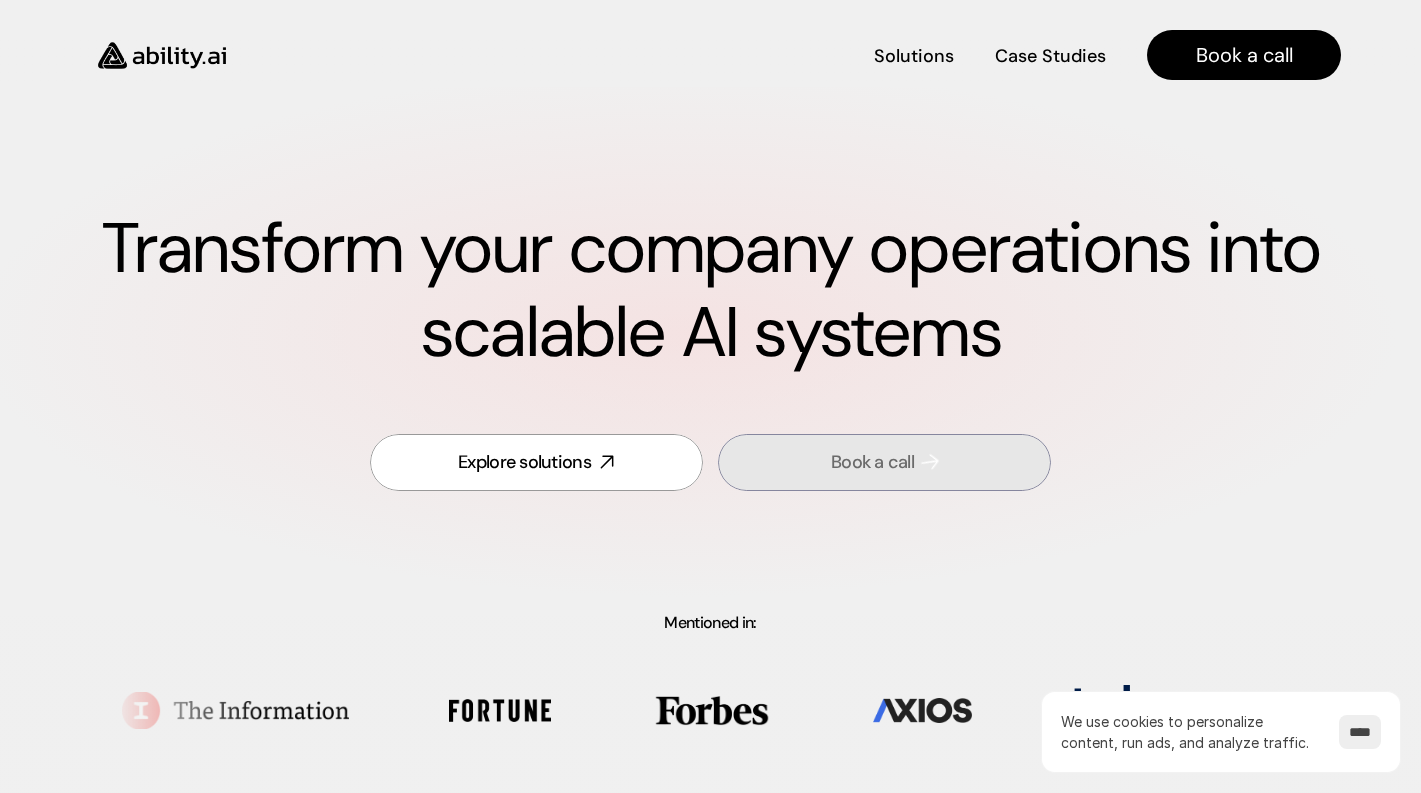 click on "Transform your company operations into scalable AI systems  Explore solutions Book a call" at bounding box center [710, 351] 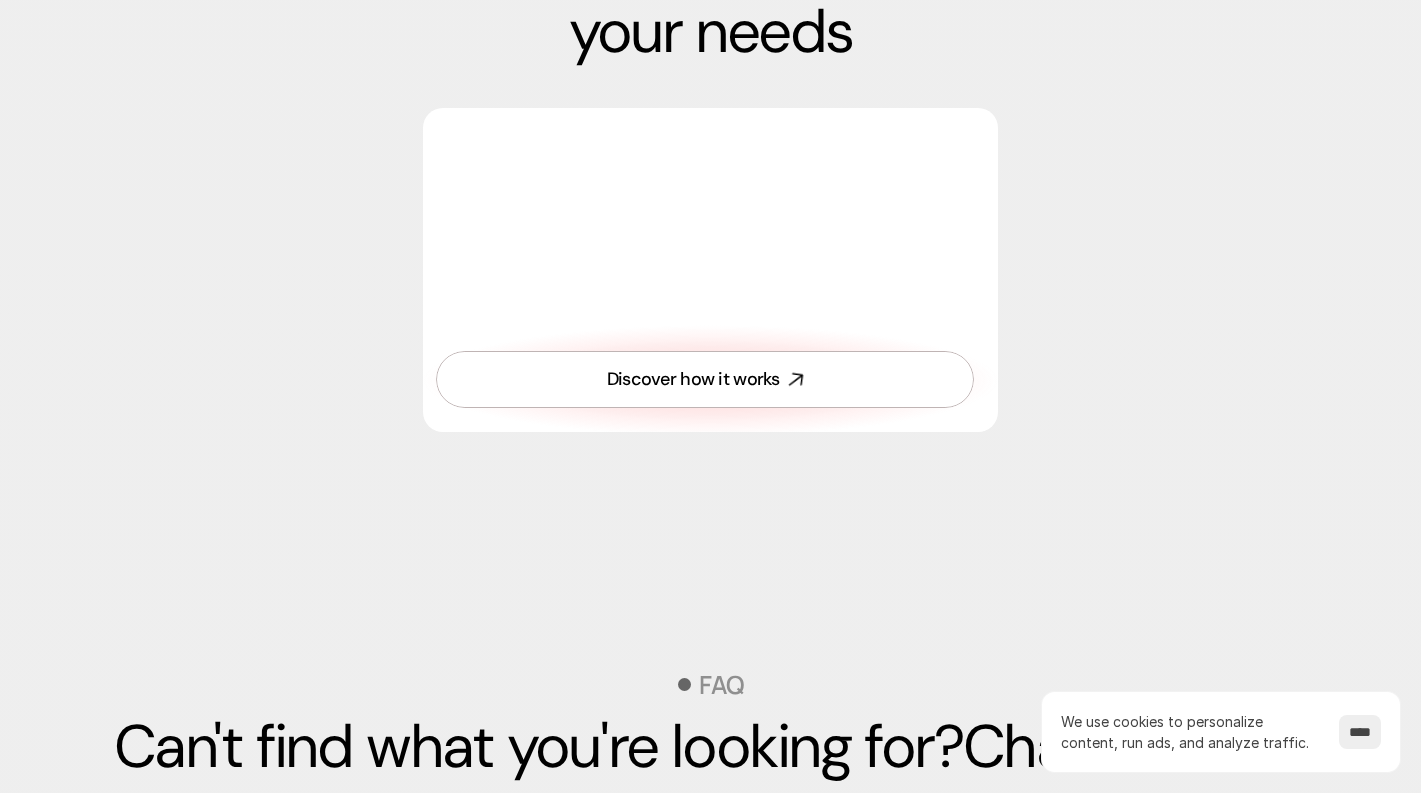 scroll, scrollTop: 6579, scrollLeft: 0, axis: vertical 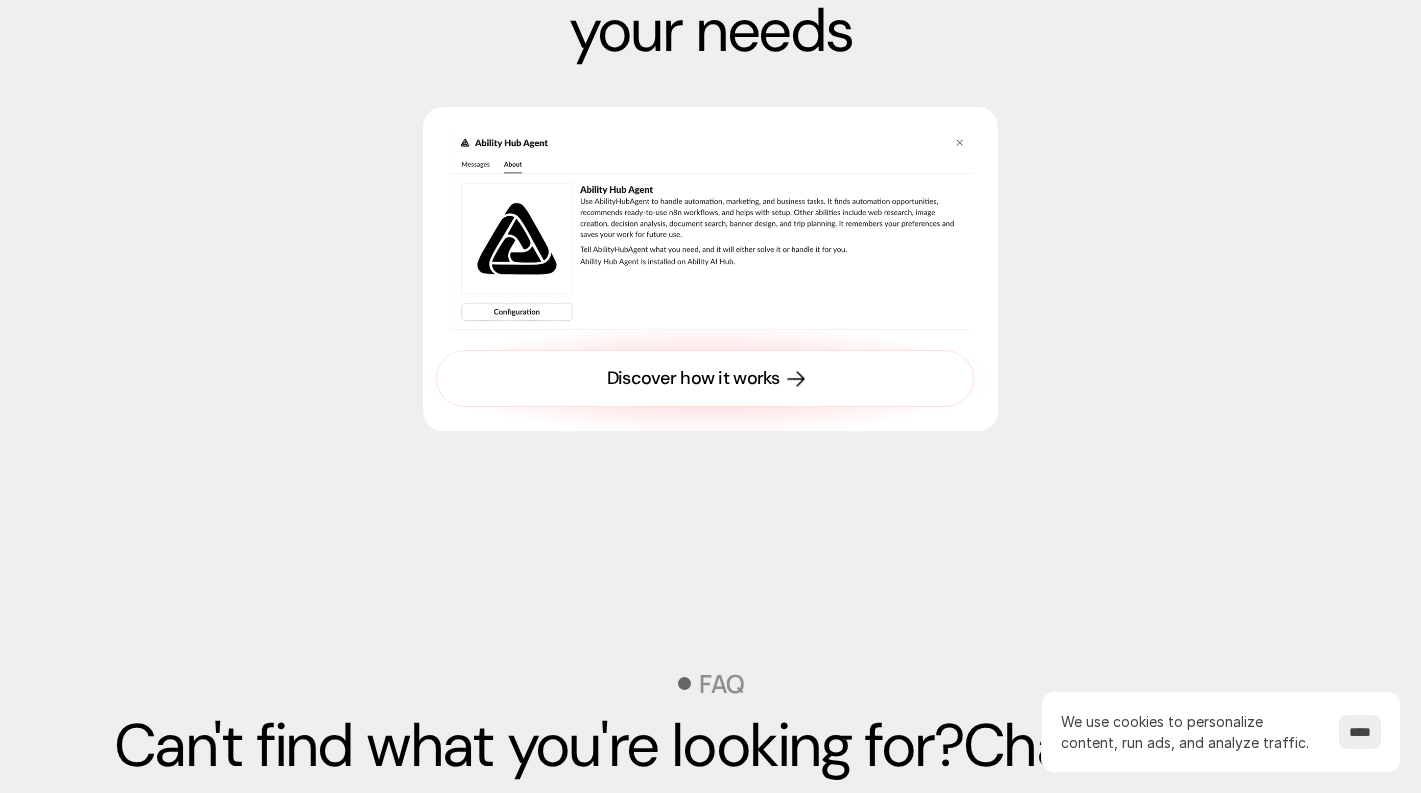click on "Discover how it works" at bounding box center (705, 378) 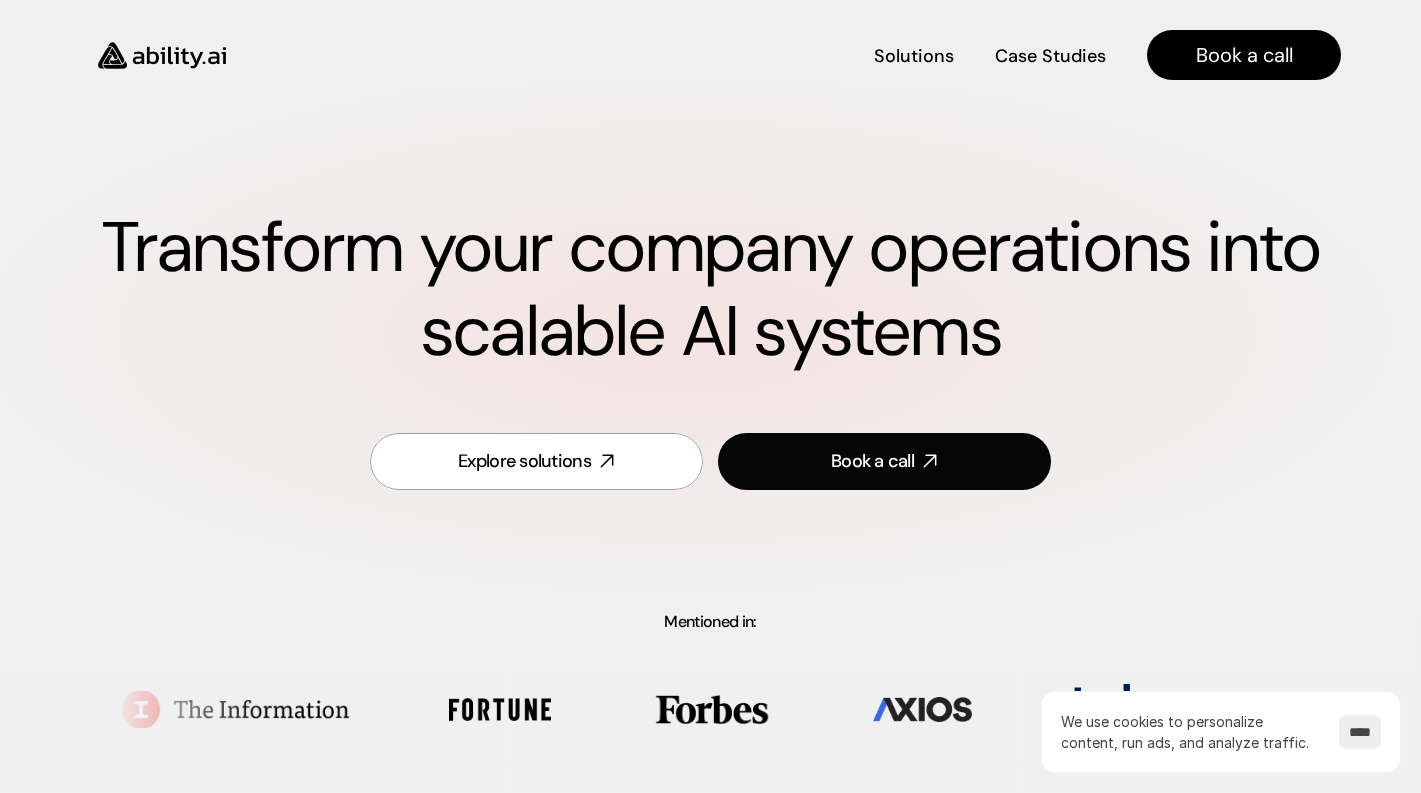 scroll, scrollTop: 0, scrollLeft: 0, axis: both 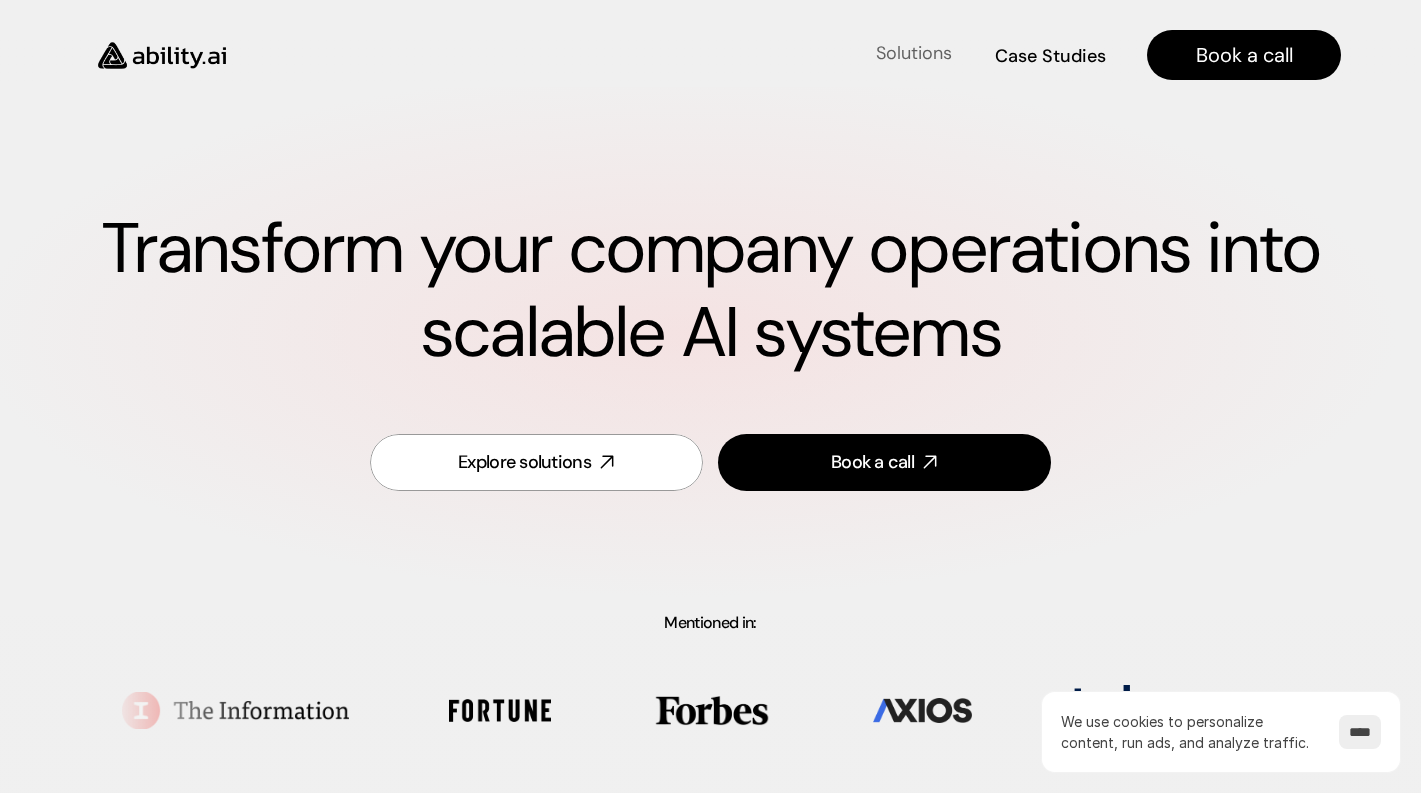 click on "Solutions" at bounding box center [914, 53] 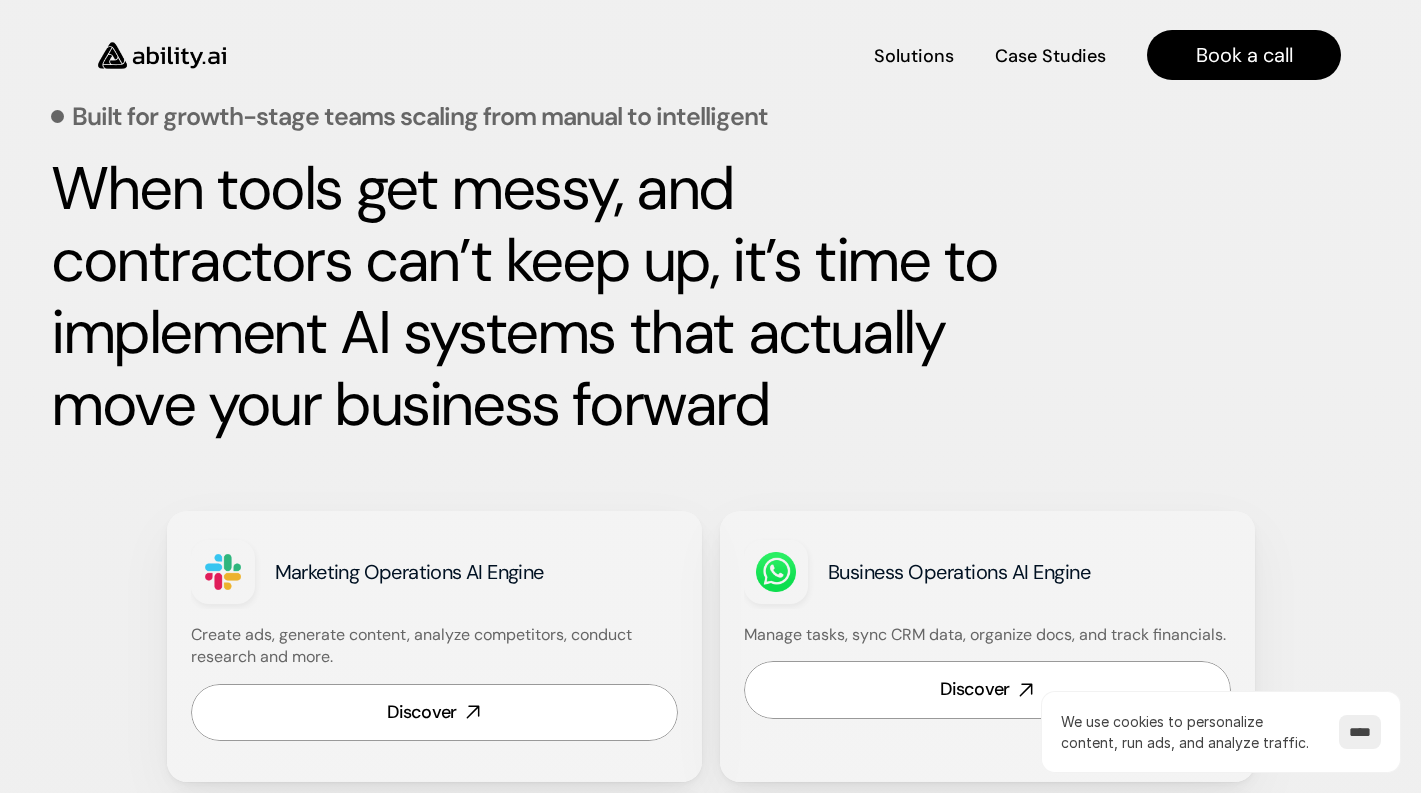 scroll, scrollTop: 788, scrollLeft: 0, axis: vertical 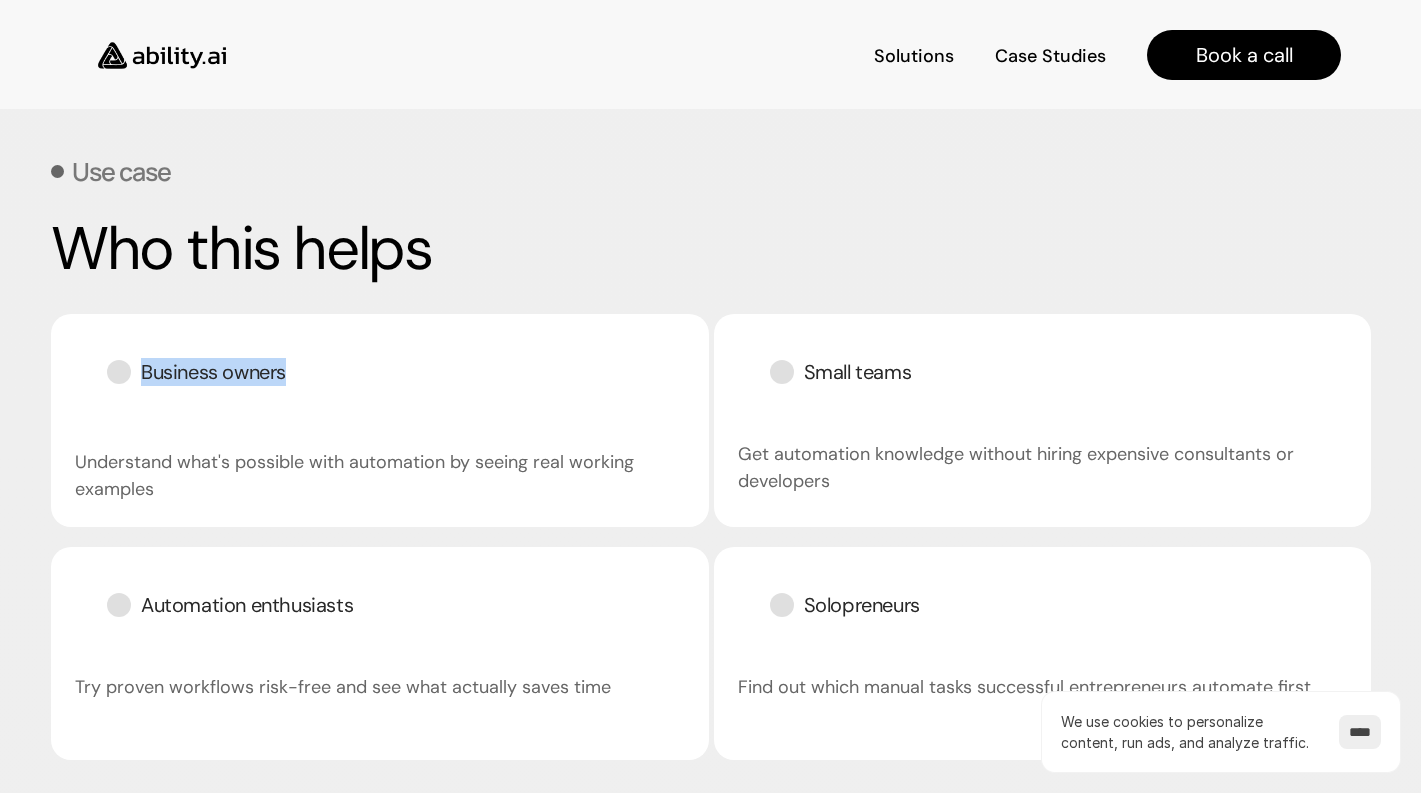drag, startPoint x: 144, startPoint y: 365, endPoint x: 330, endPoint y: 365, distance: 186 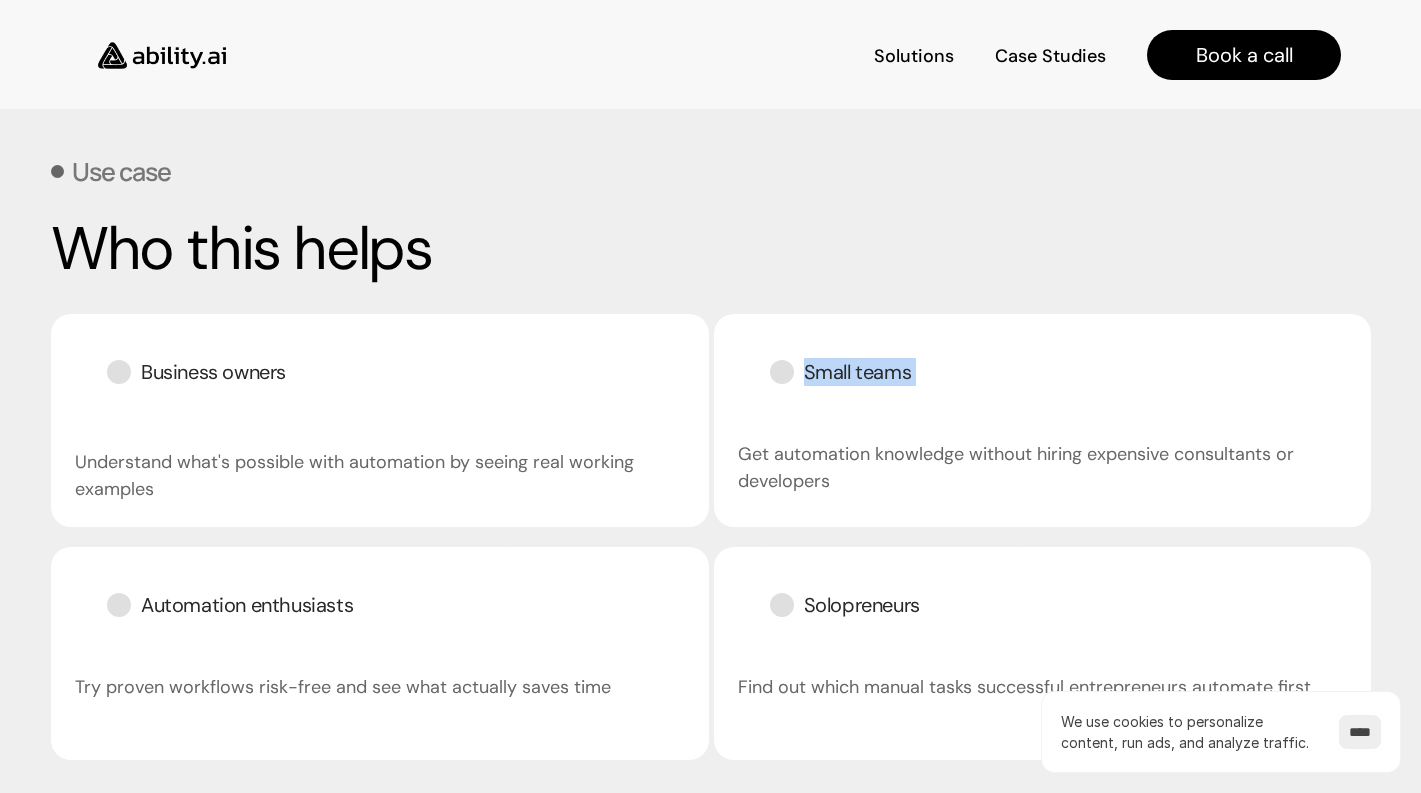 drag, startPoint x: 1011, startPoint y: 376, endPoint x: 780, endPoint y: 368, distance: 231.13849 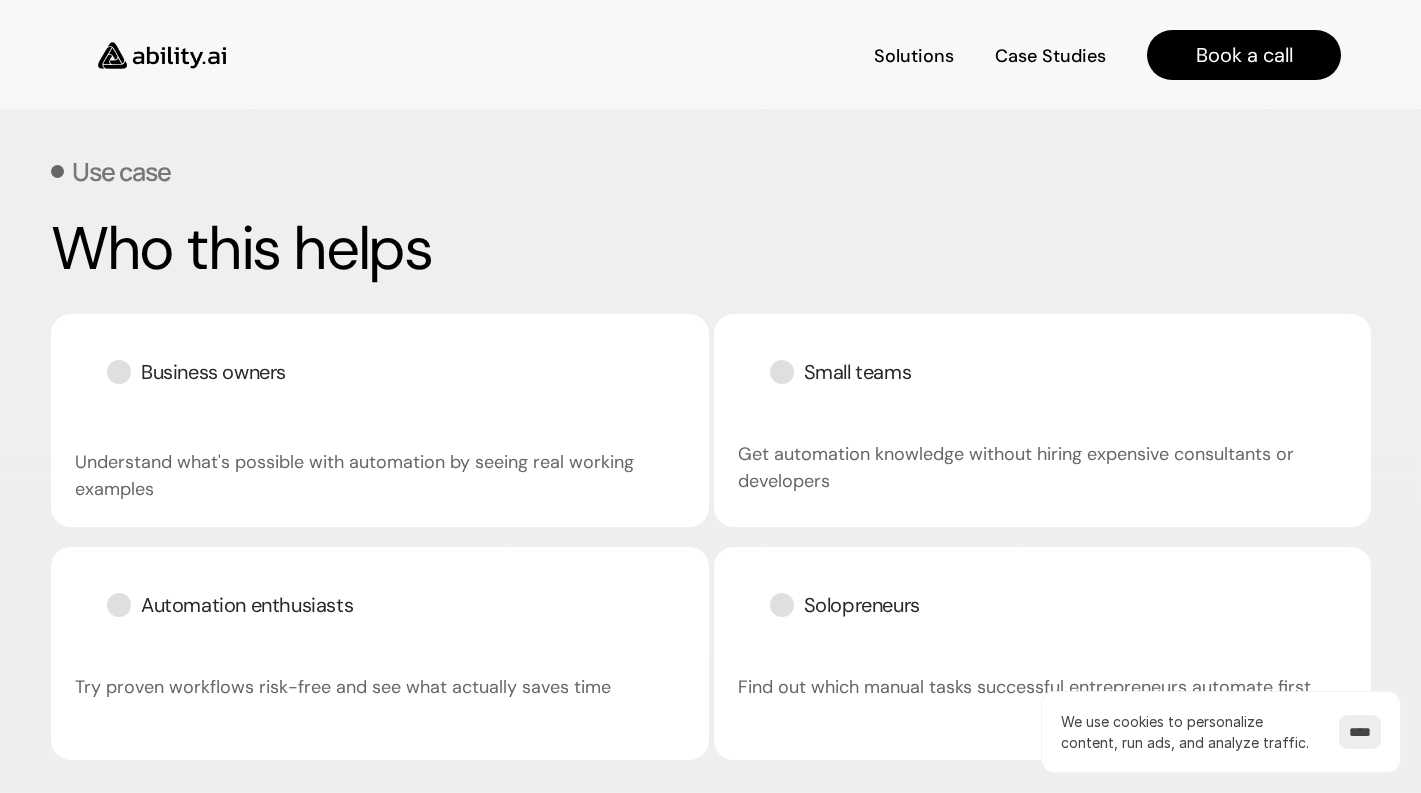 drag, startPoint x: 298, startPoint y: 602, endPoint x: 388, endPoint y: 601, distance: 90.005554 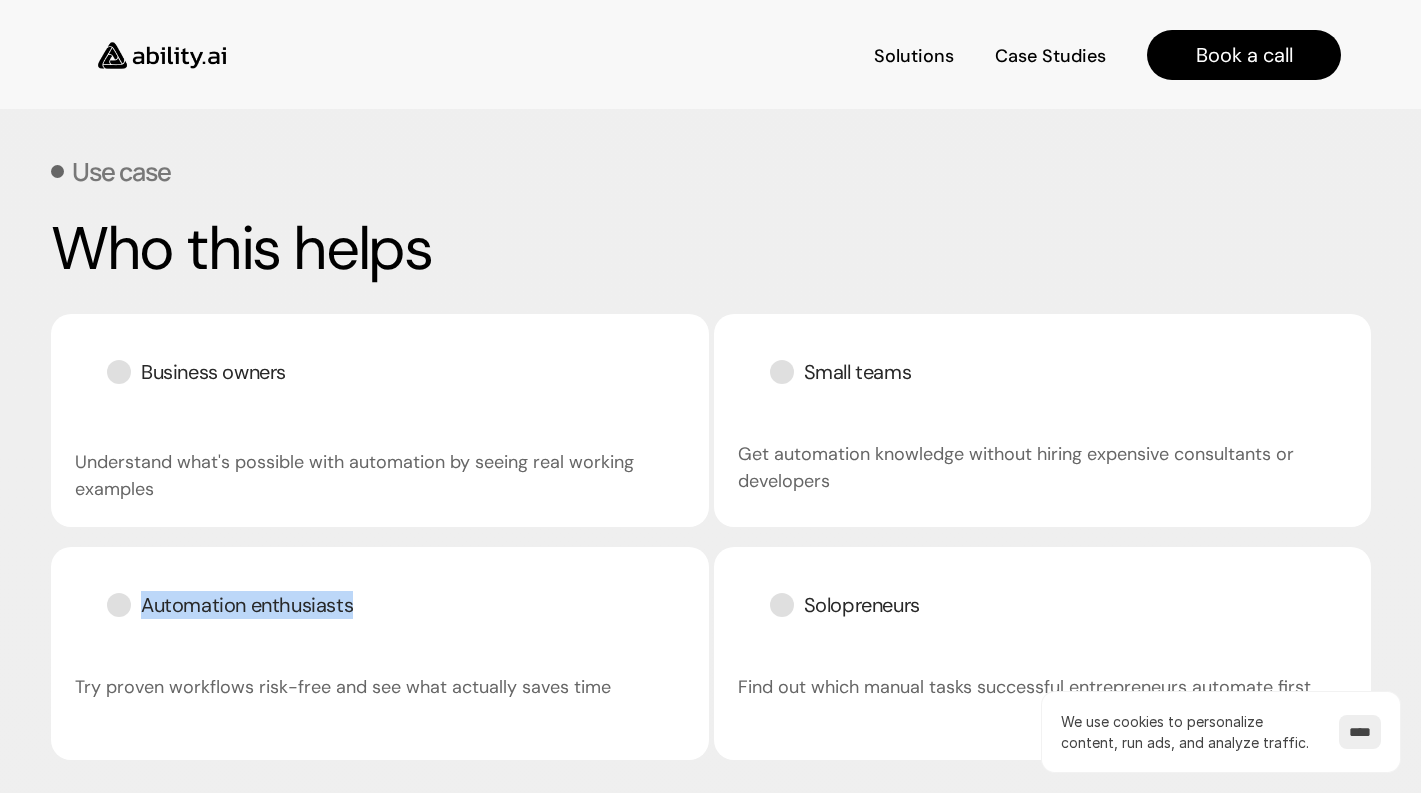 drag, startPoint x: 369, startPoint y: 613, endPoint x: 161, endPoint y: 602, distance: 208.29066 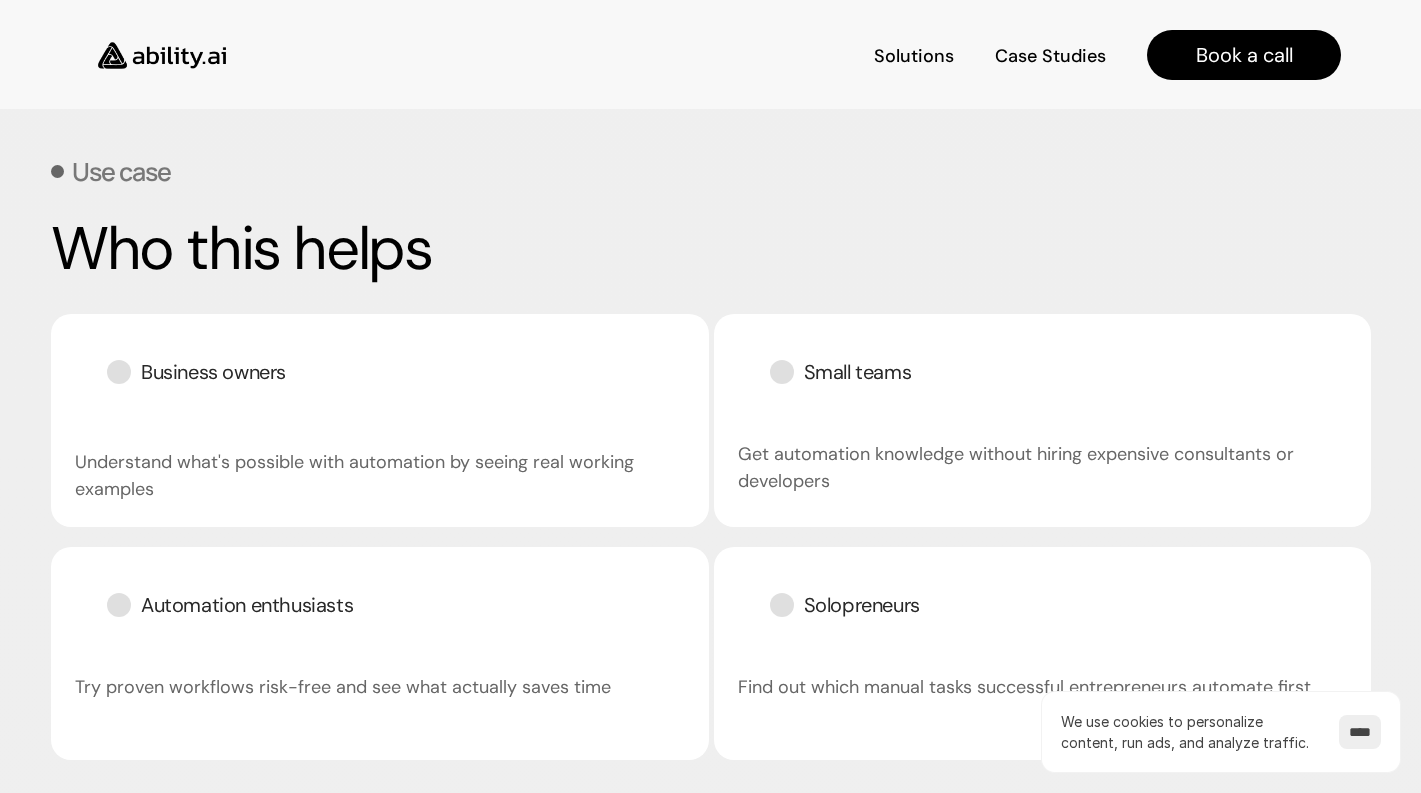 click on "Automation enthusiasts Try proven workflows risk-free and see what actually saves time" at bounding box center (380, 653) 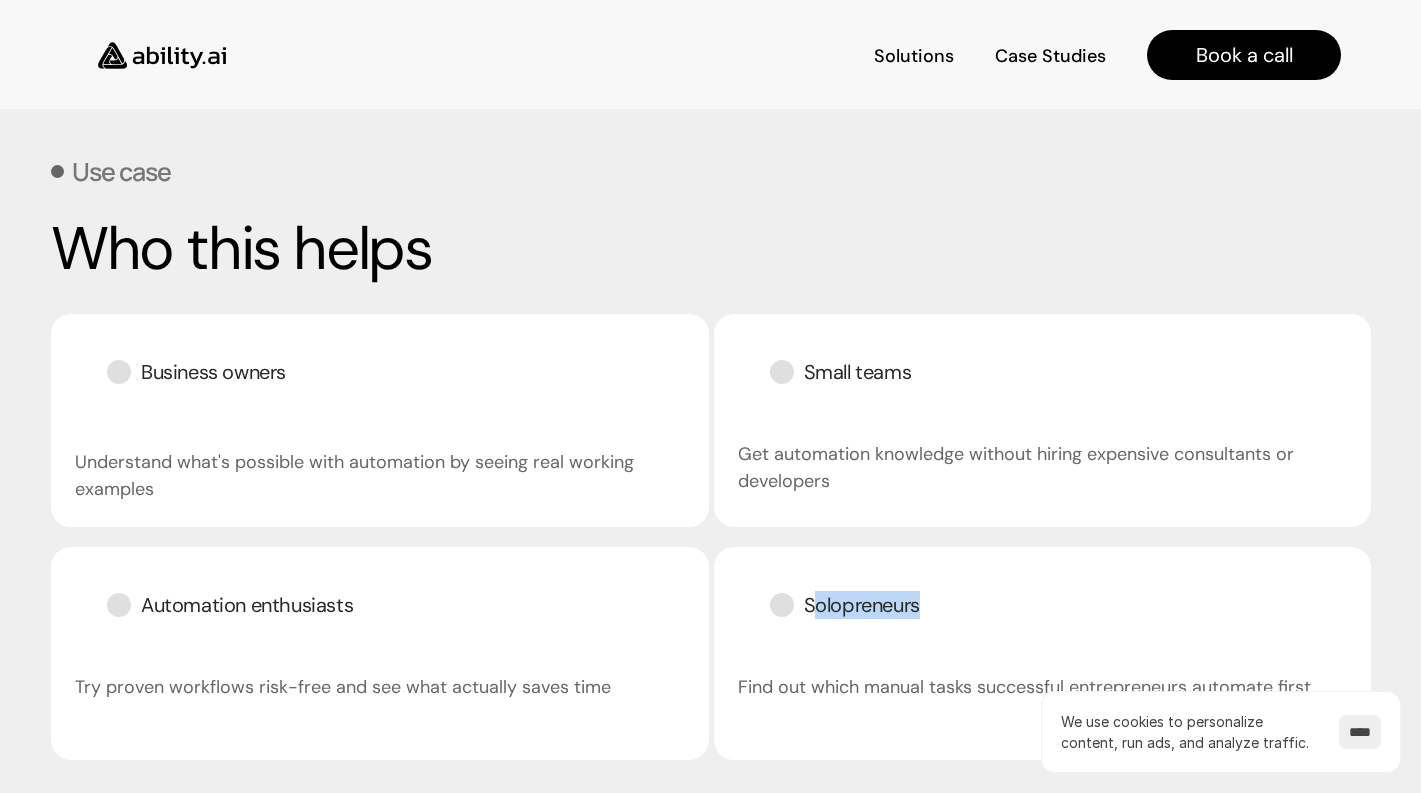 drag, startPoint x: 936, startPoint y: 607, endPoint x: 809, endPoint y: 615, distance: 127.25172 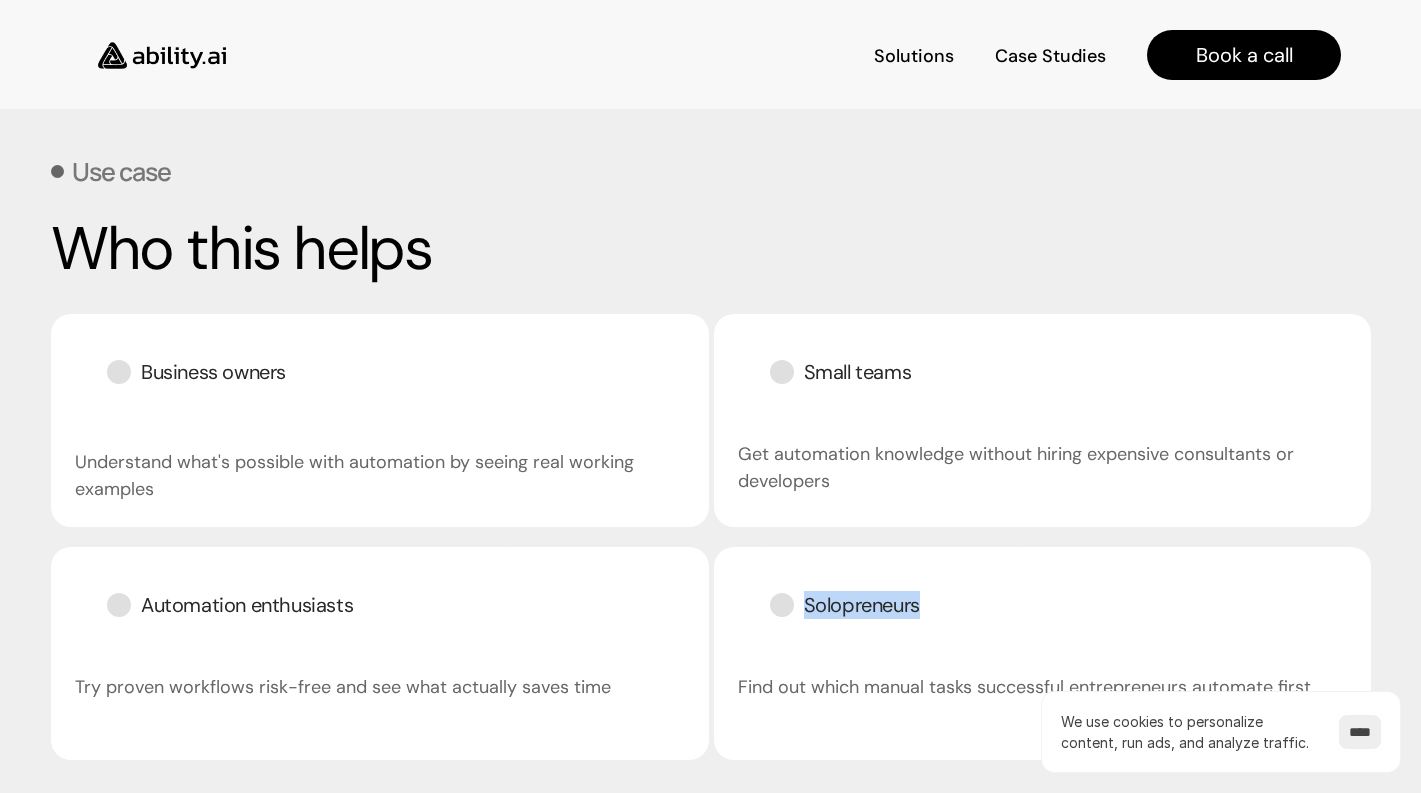 drag, startPoint x: 804, startPoint y: 613, endPoint x: 927, endPoint y: 601, distance: 123.58398 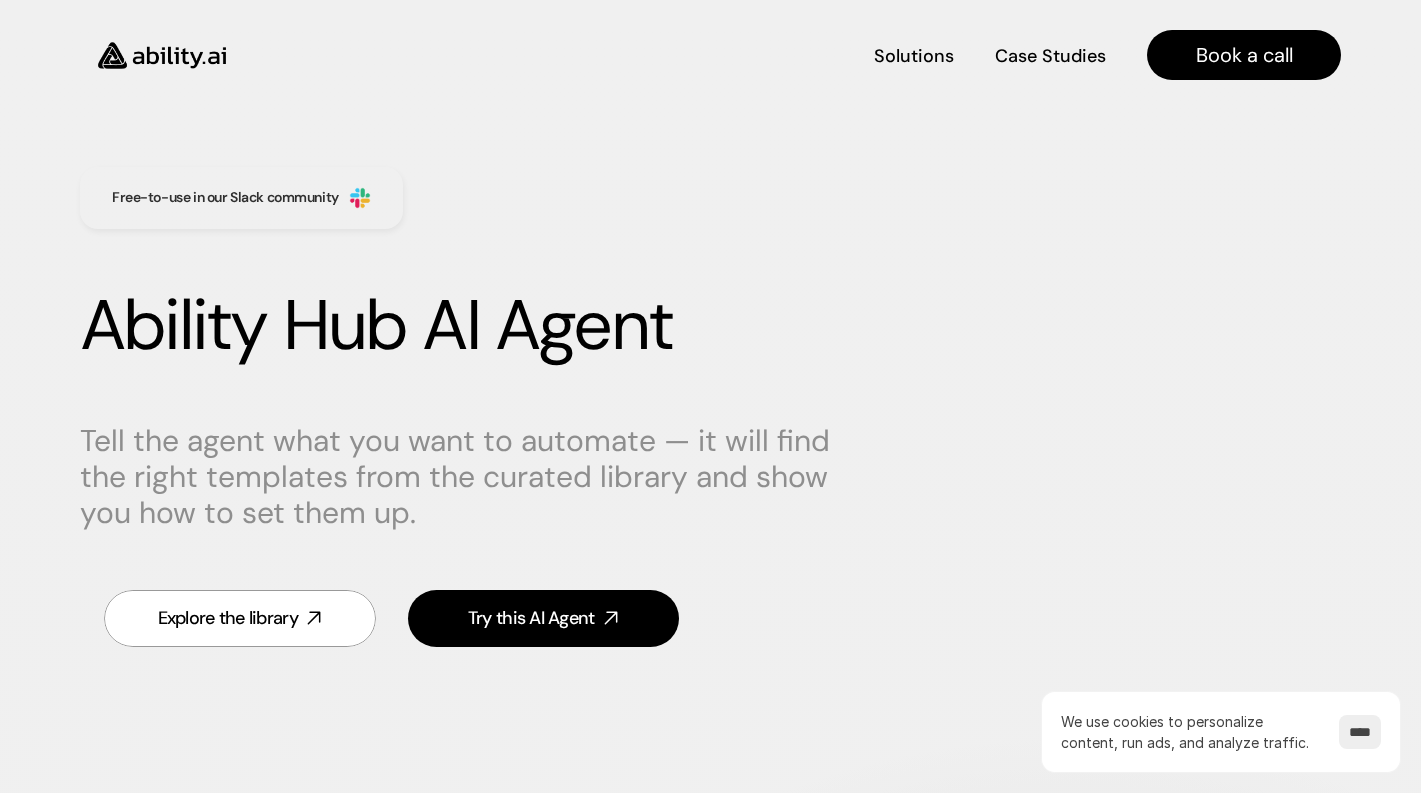 scroll, scrollTop: 0, scrollLeft: 0, axis: both 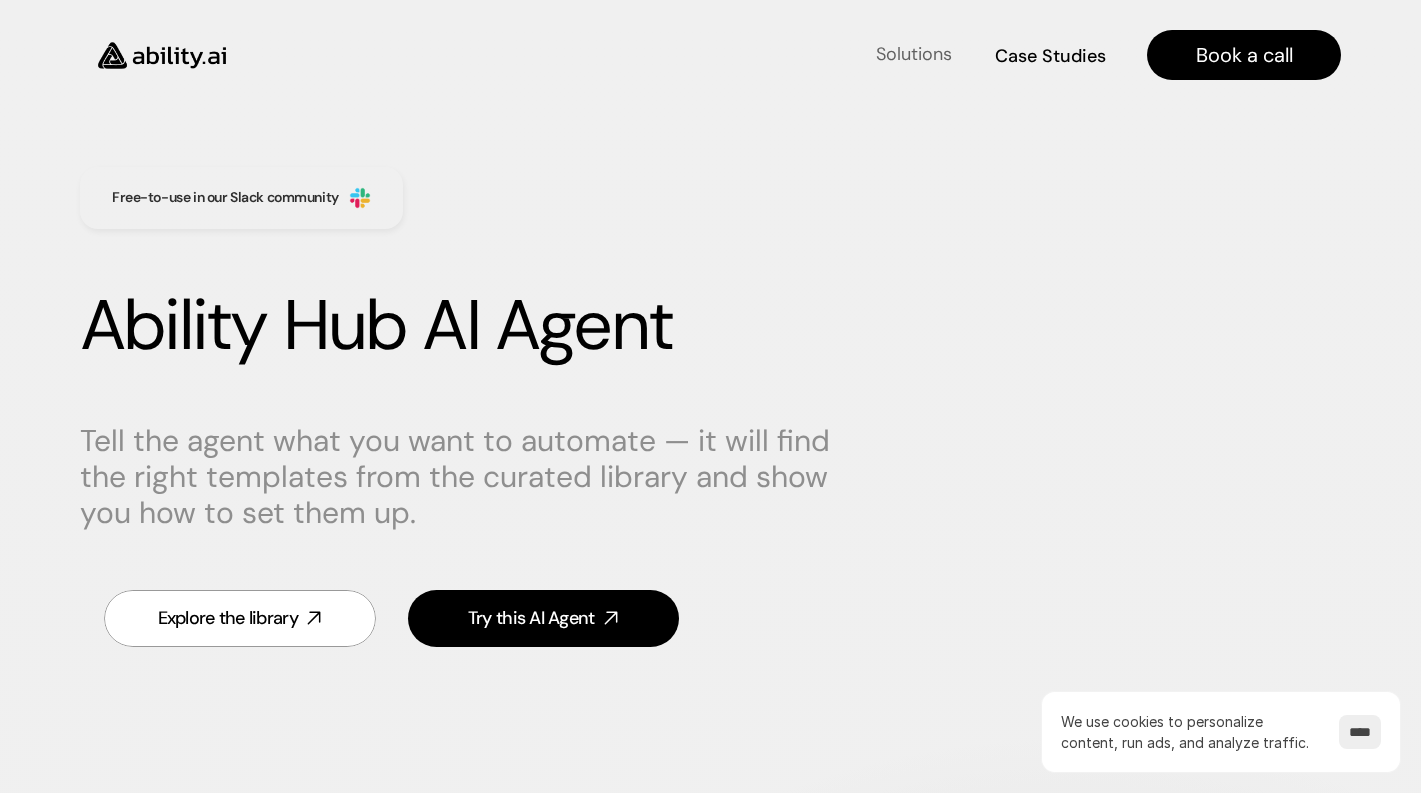 click on "Solutions" at bounding box center (914, 53) 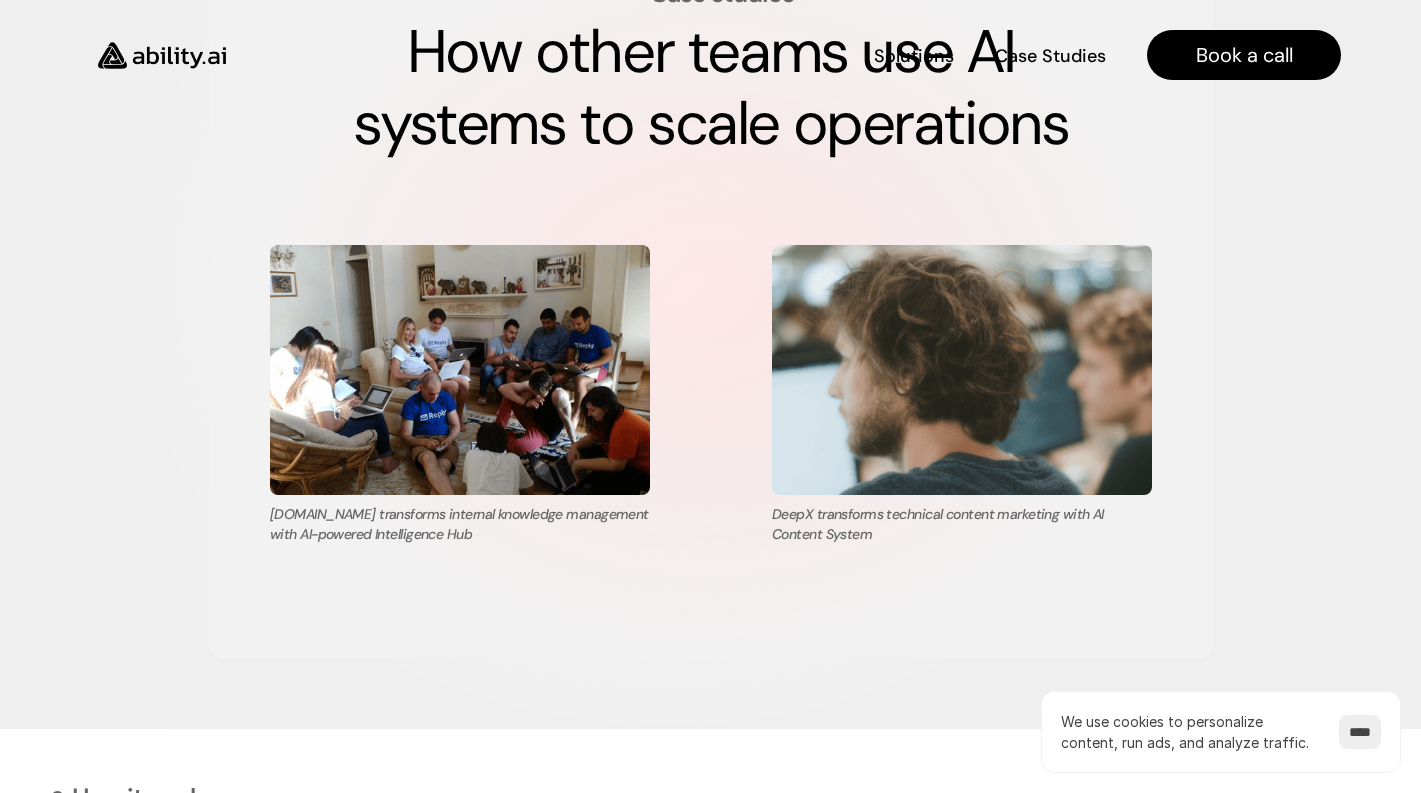 scroll, scrollTop: 4217, scrollLeft: 0, axis: vertical 